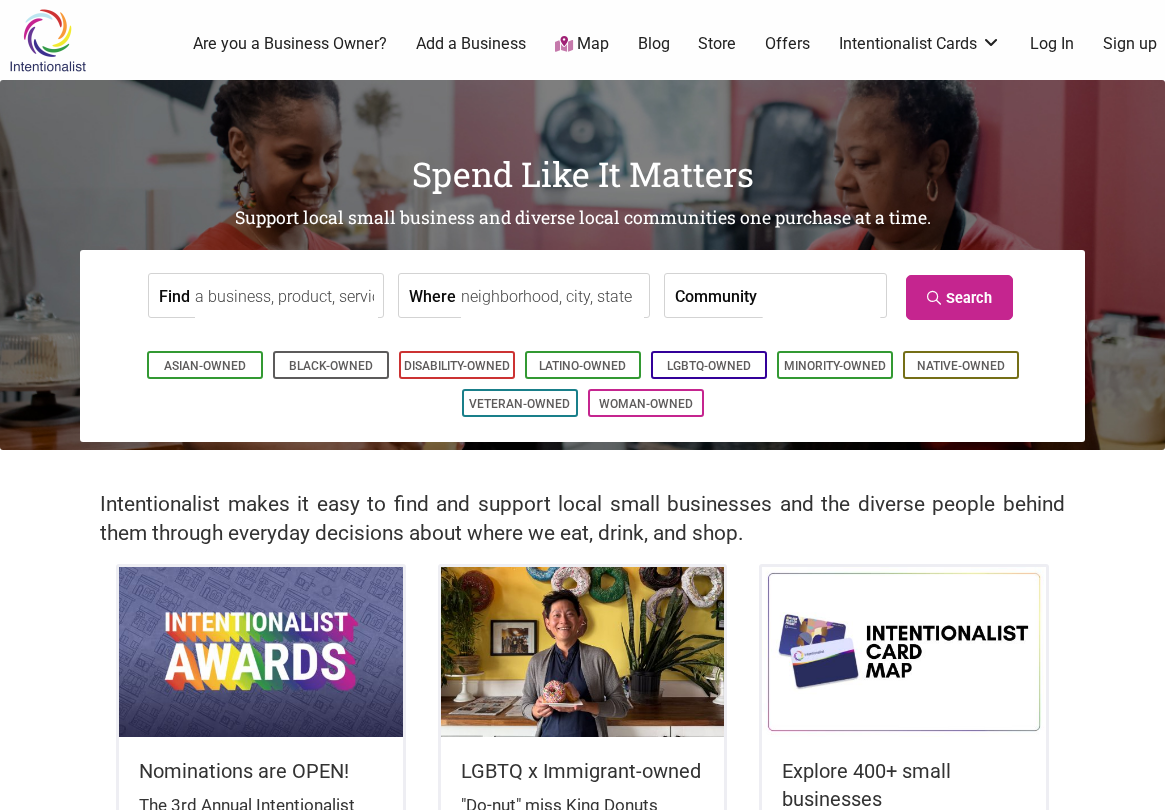 scroll, scrollTop: 0, scrollLeft: 0, axis: both 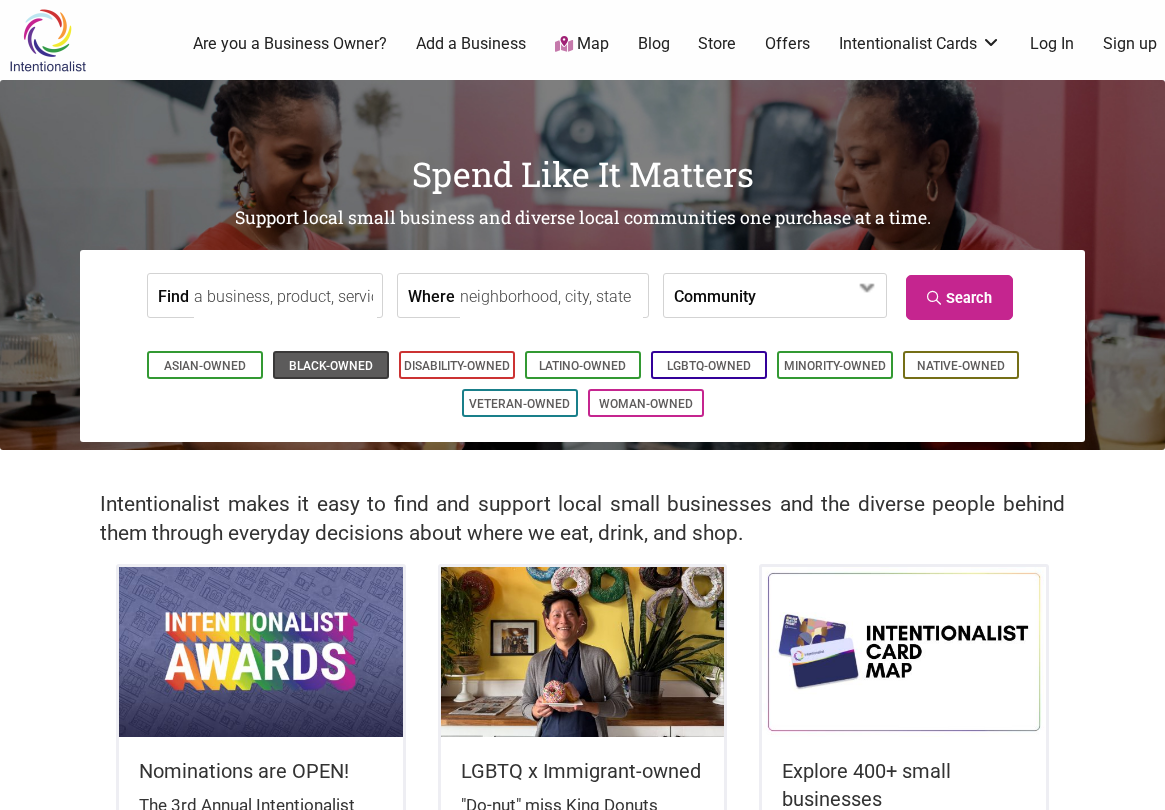 click on "Black-Owned" at bounding box center [331, 366] 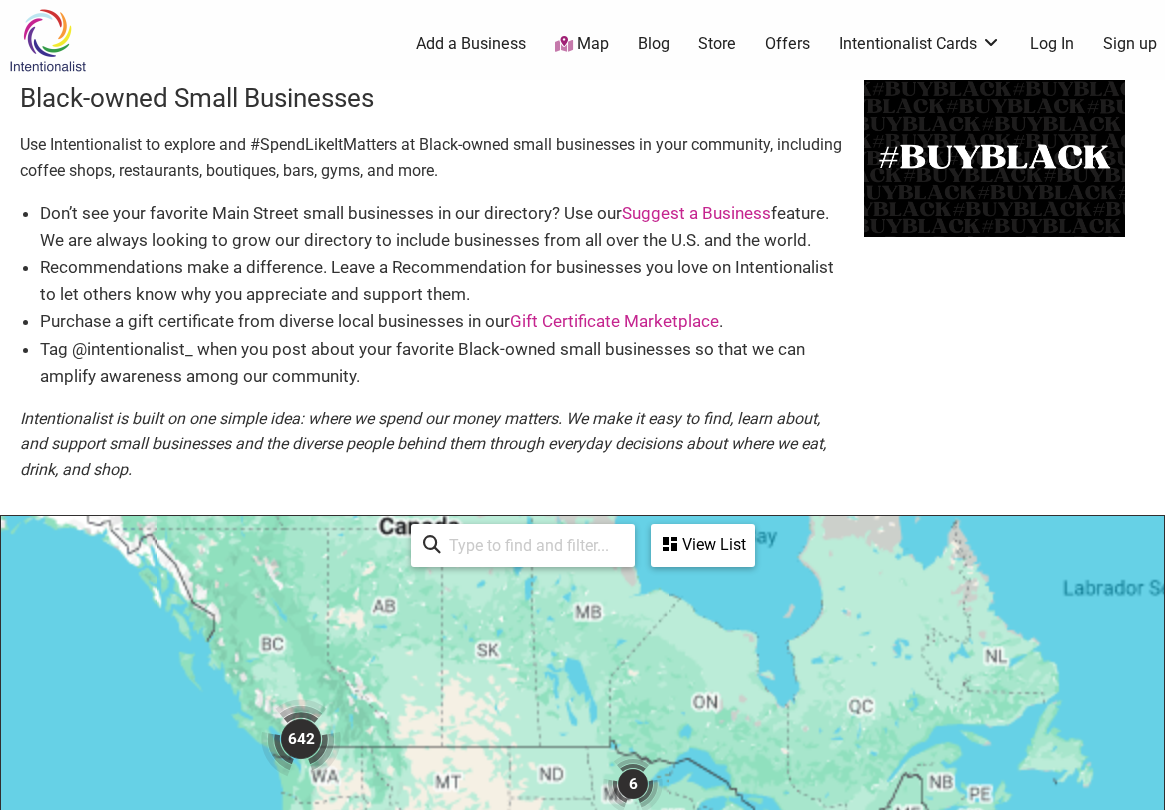 scroll, scrollTop: 600, scrollLeft: 0, axis: vertical 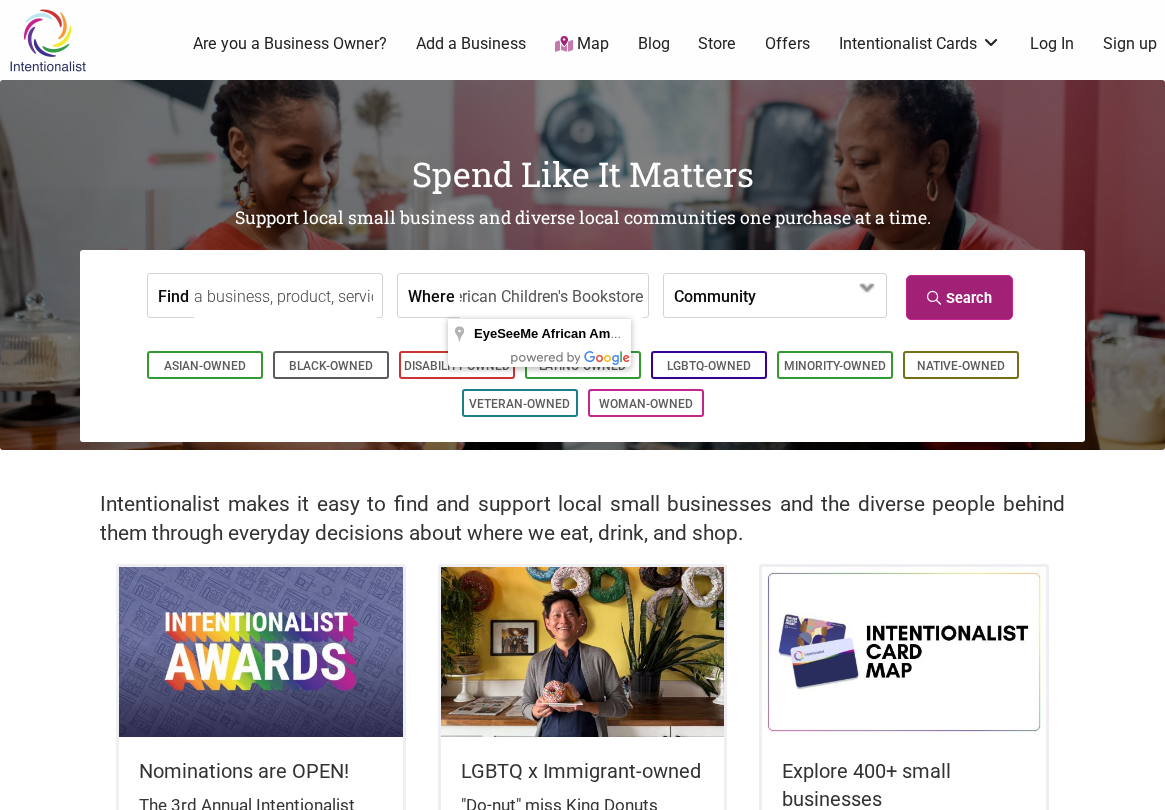 type on "EyeSeeMe African American Children's Bookstore" 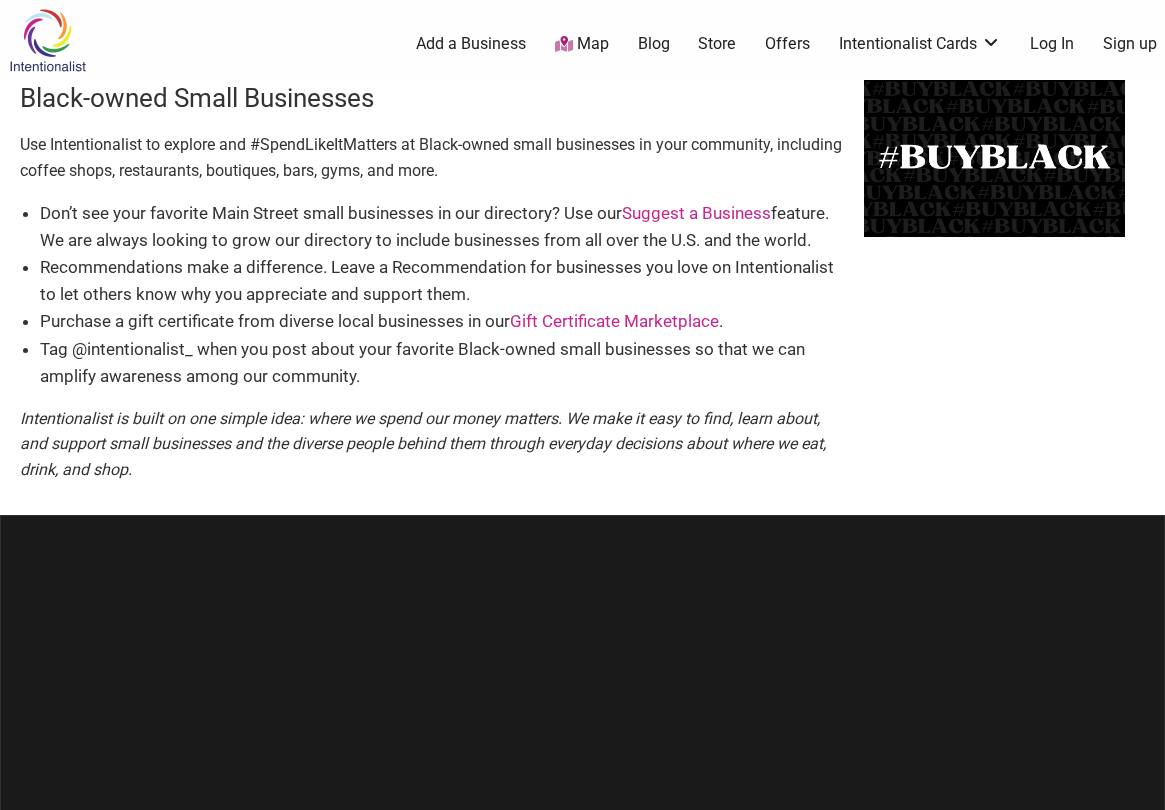 scroll, scrollTop: 0, scrollLeft: 0, axis: both 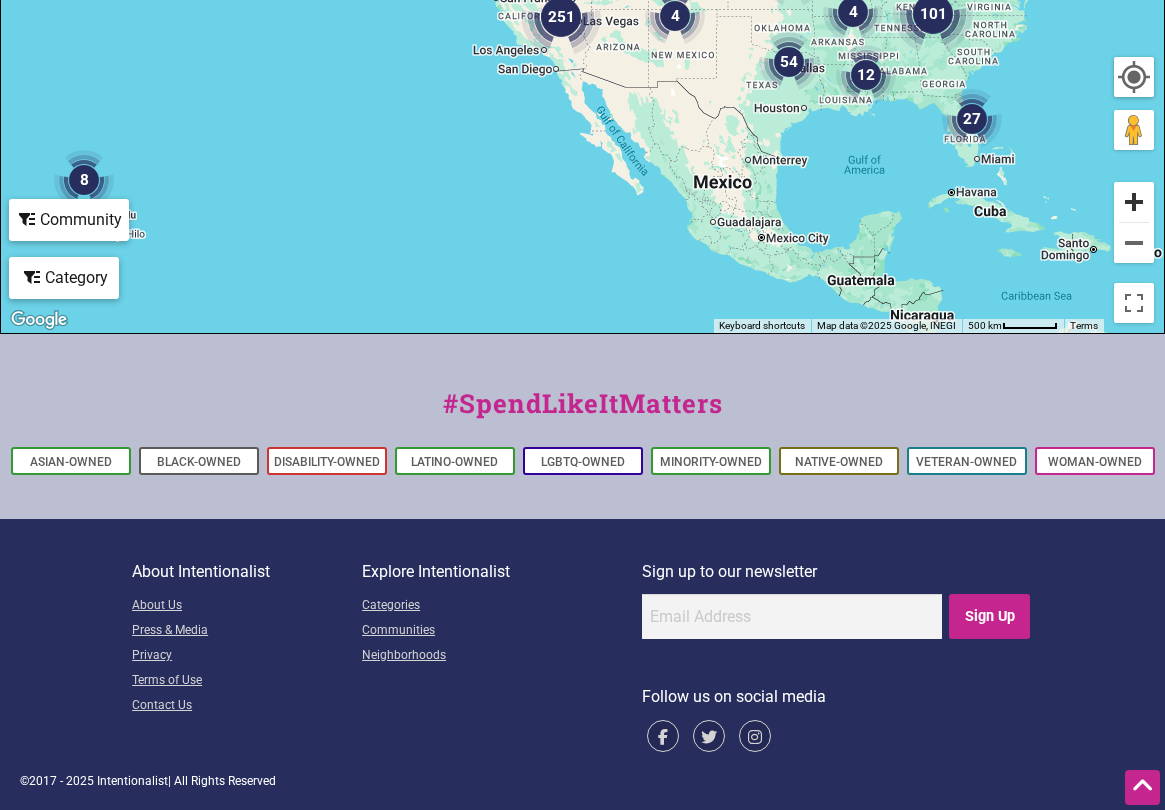 click at bounding box center (1134, 202) 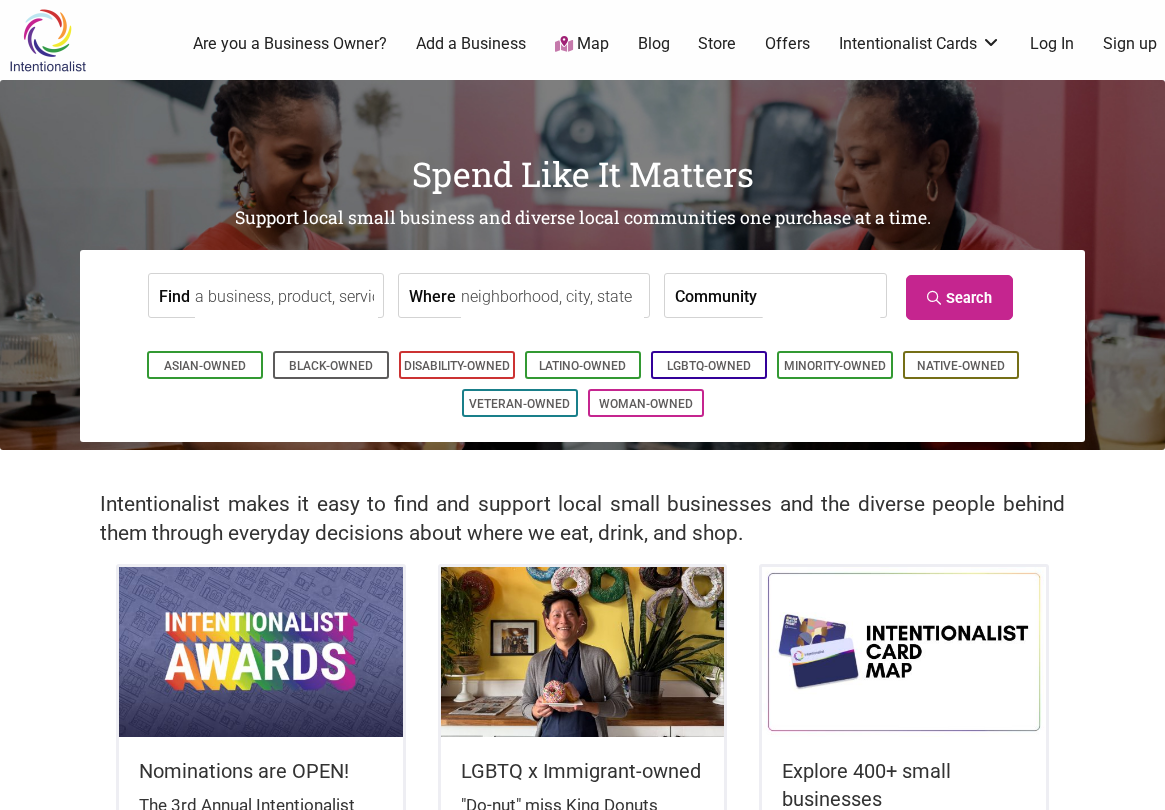 scroll, scrollTop: 0, scrollLeft: 0, axis: both 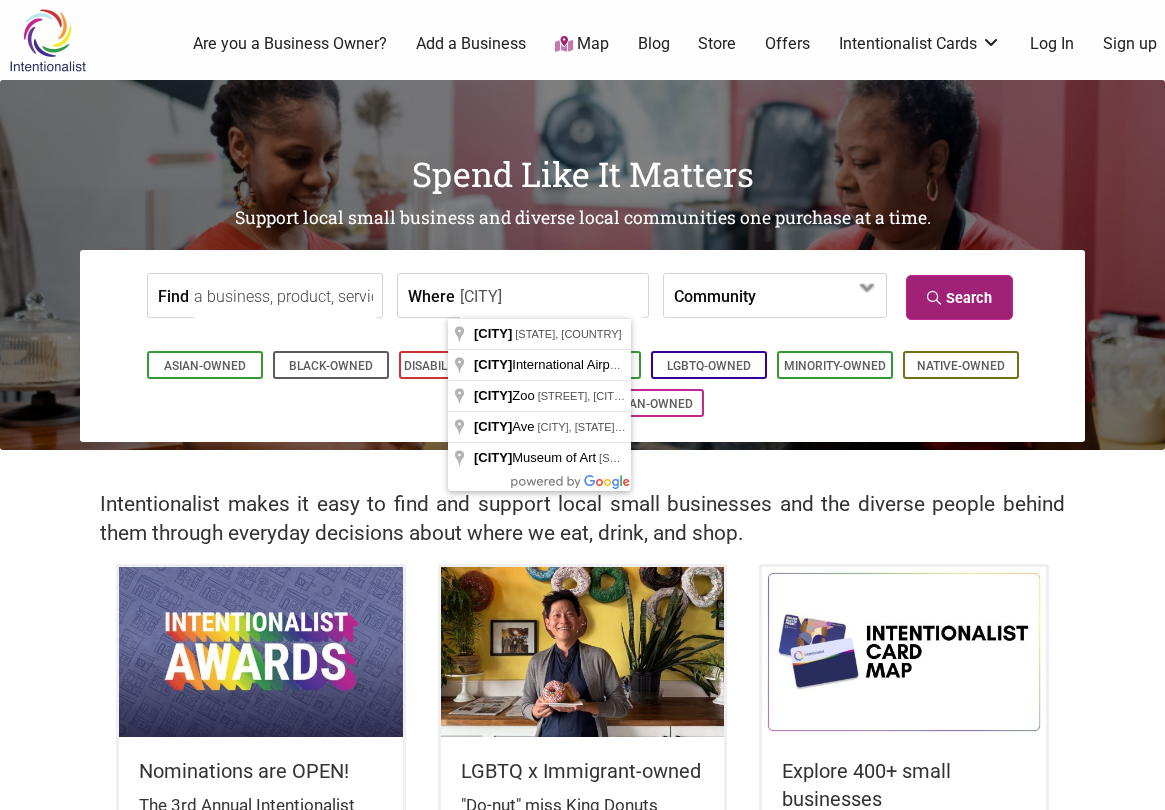 type on "Philadelphia" 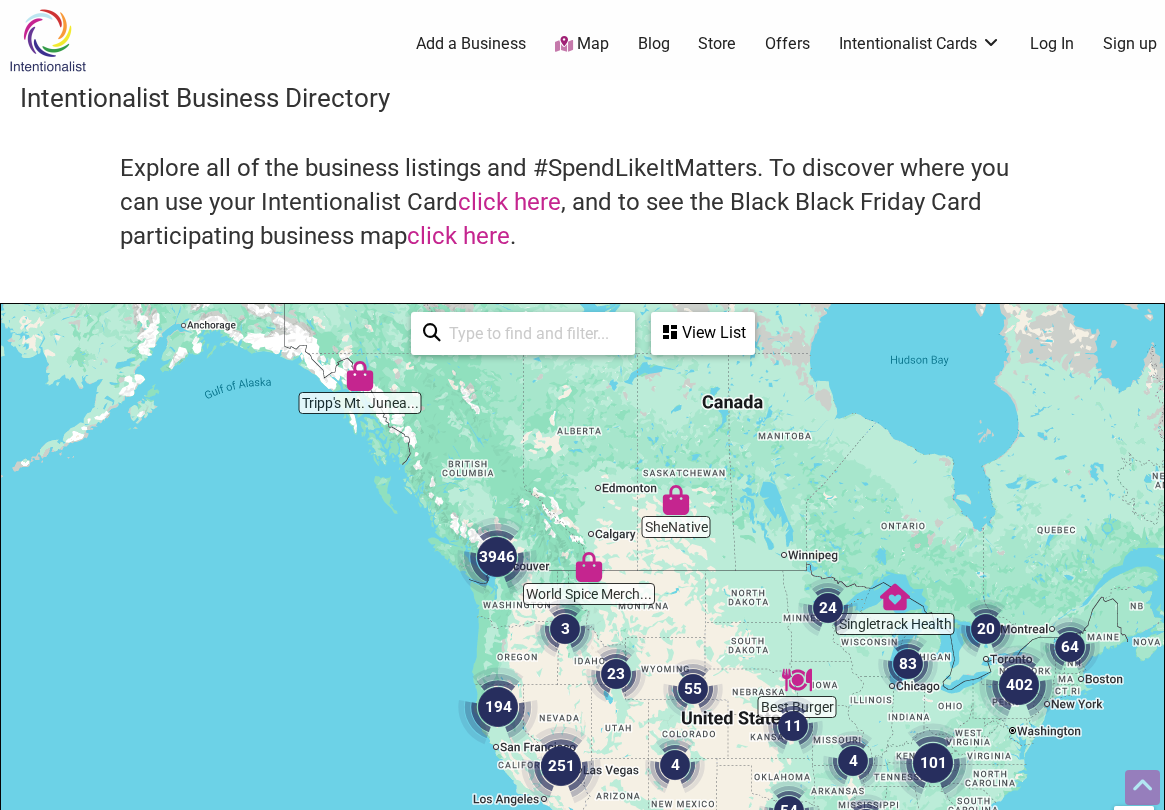 scroll, scrollTop: 600, scrollLeft: 0, axis: vertical 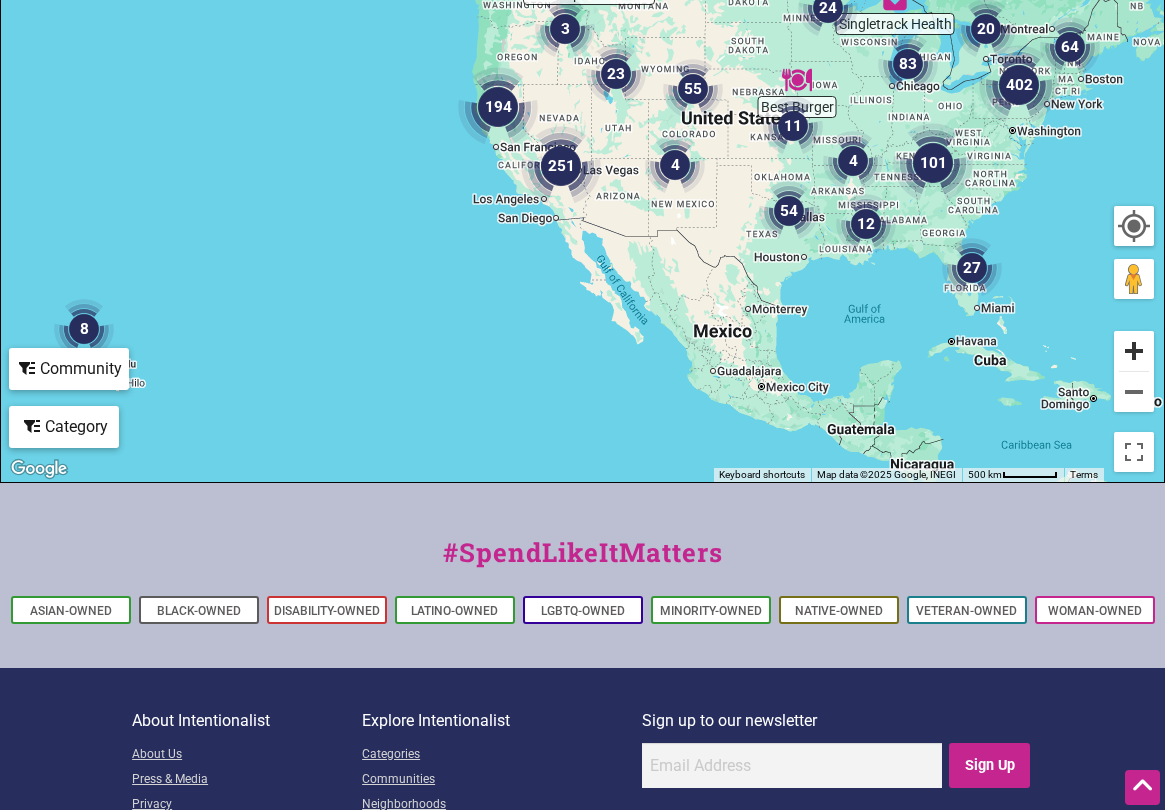 click at bounding box center (1134, 351) 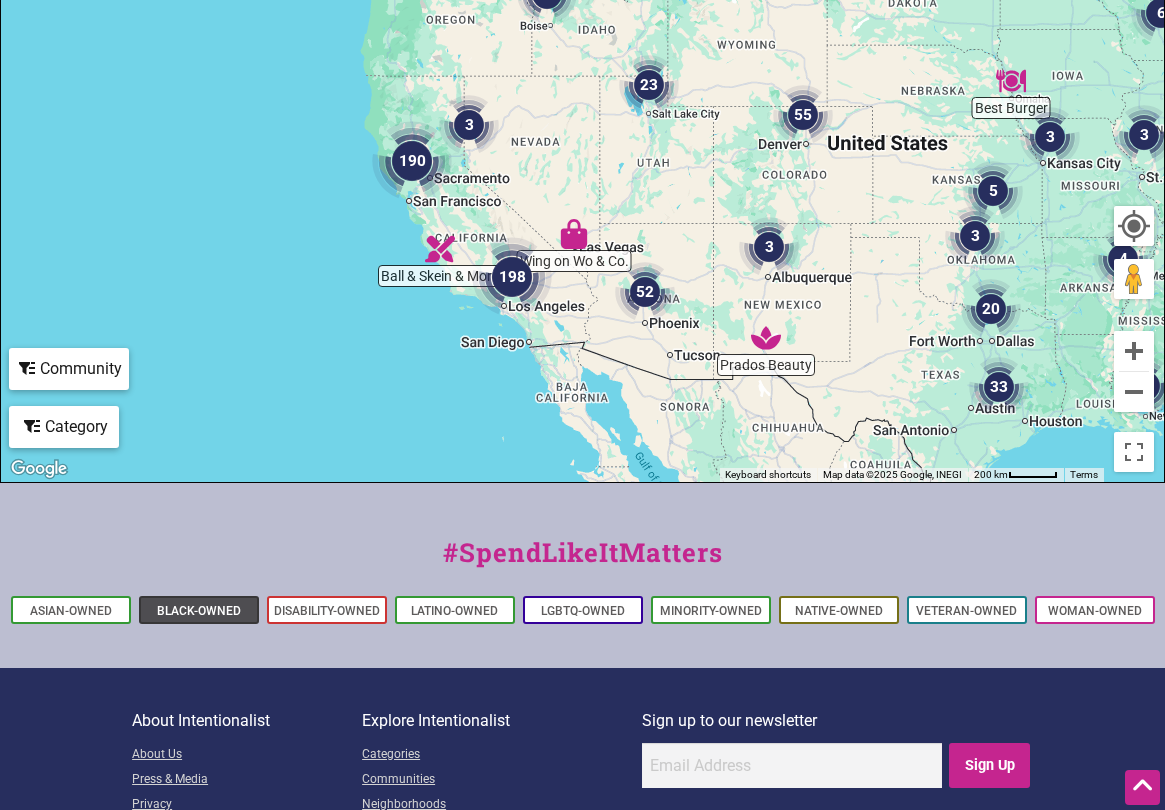 click on "Black-Owned" at bounding box center [199, 611] 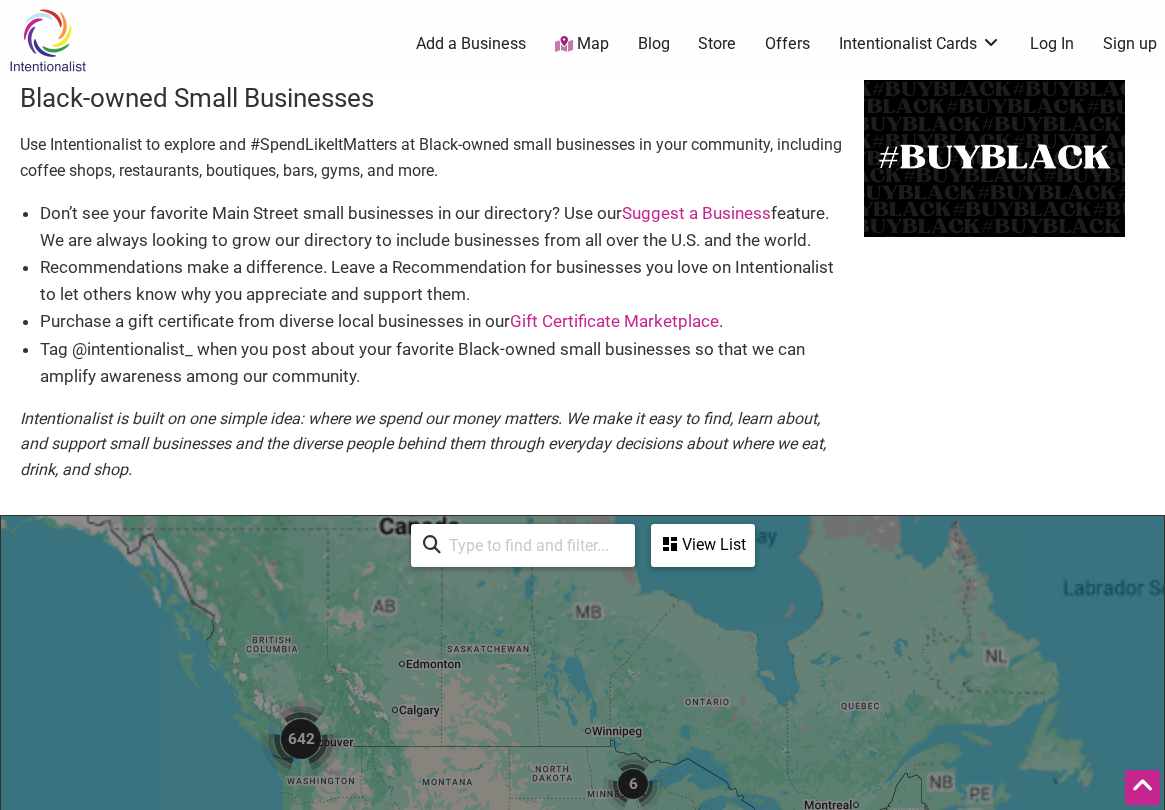 scroll, scrollTop: 600, scrollLeft: 0, axis: vertical 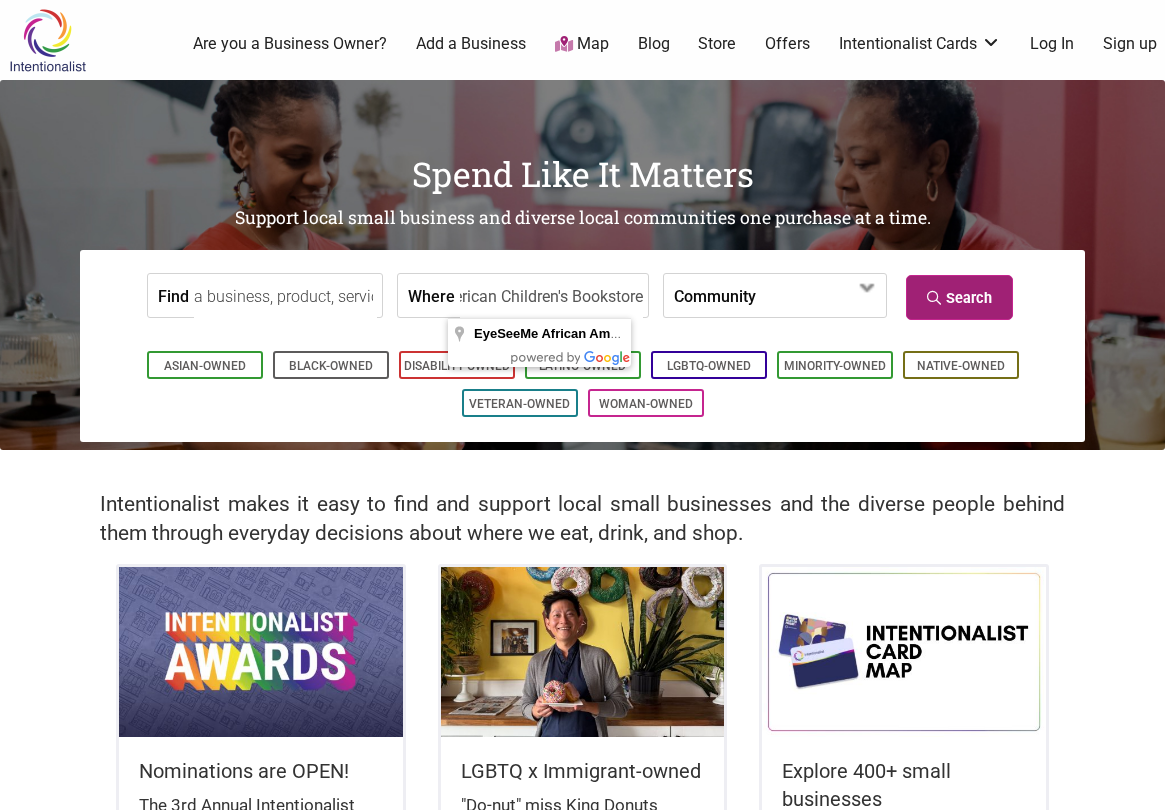 type on "EyeSeeMe African American Children's Bookstore" 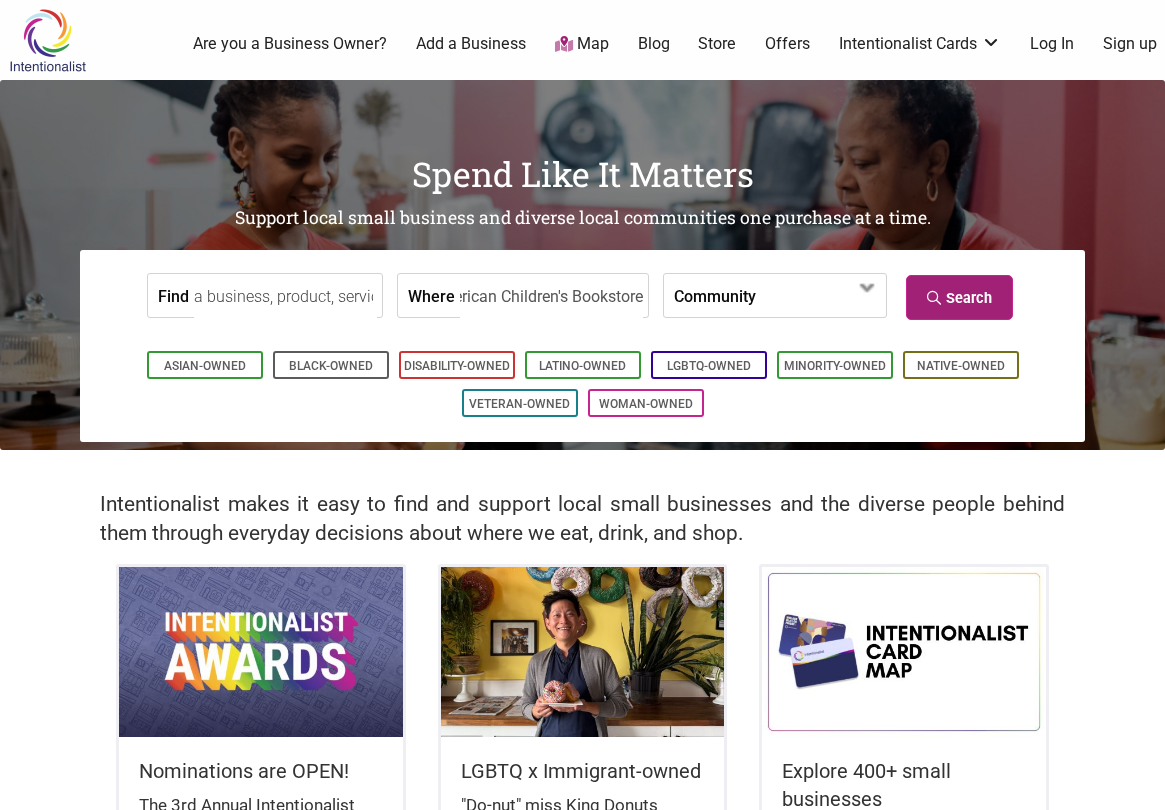 scroll, scrollTop: 0, scrollLeft: 0, axis: both 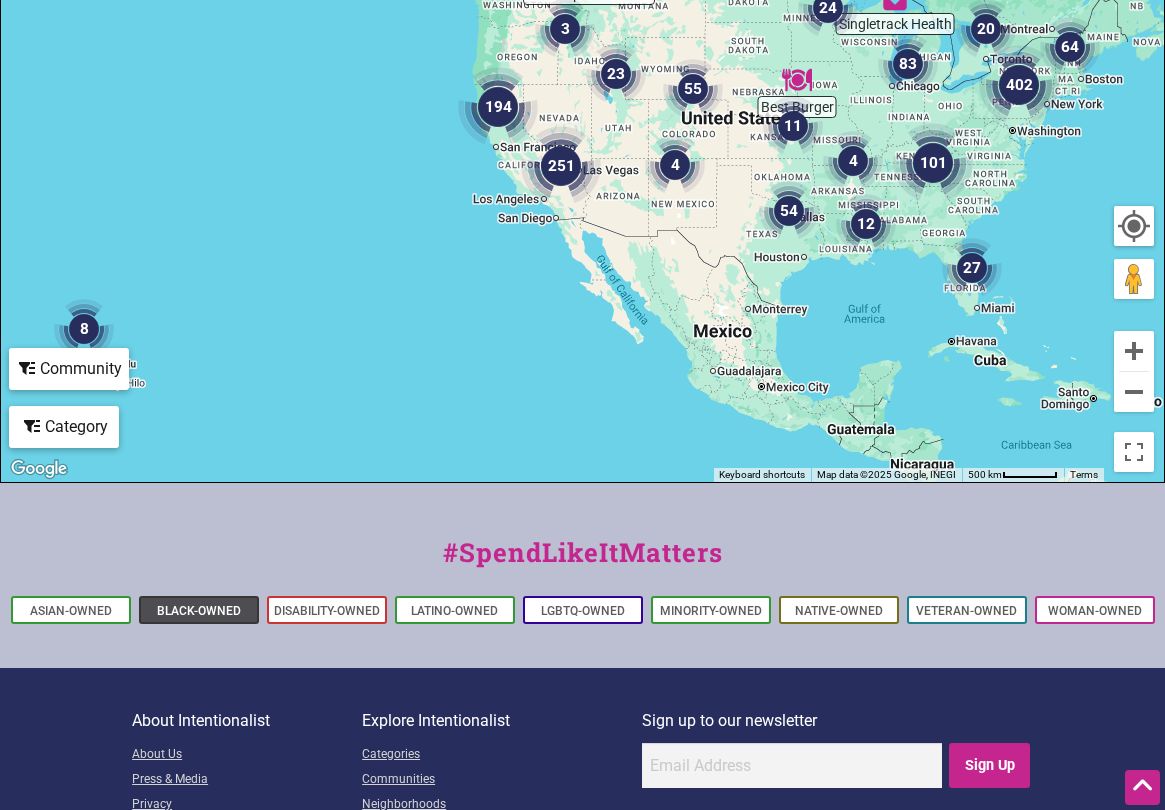 click on "Black-Owned" at bounding box center (199, 611) 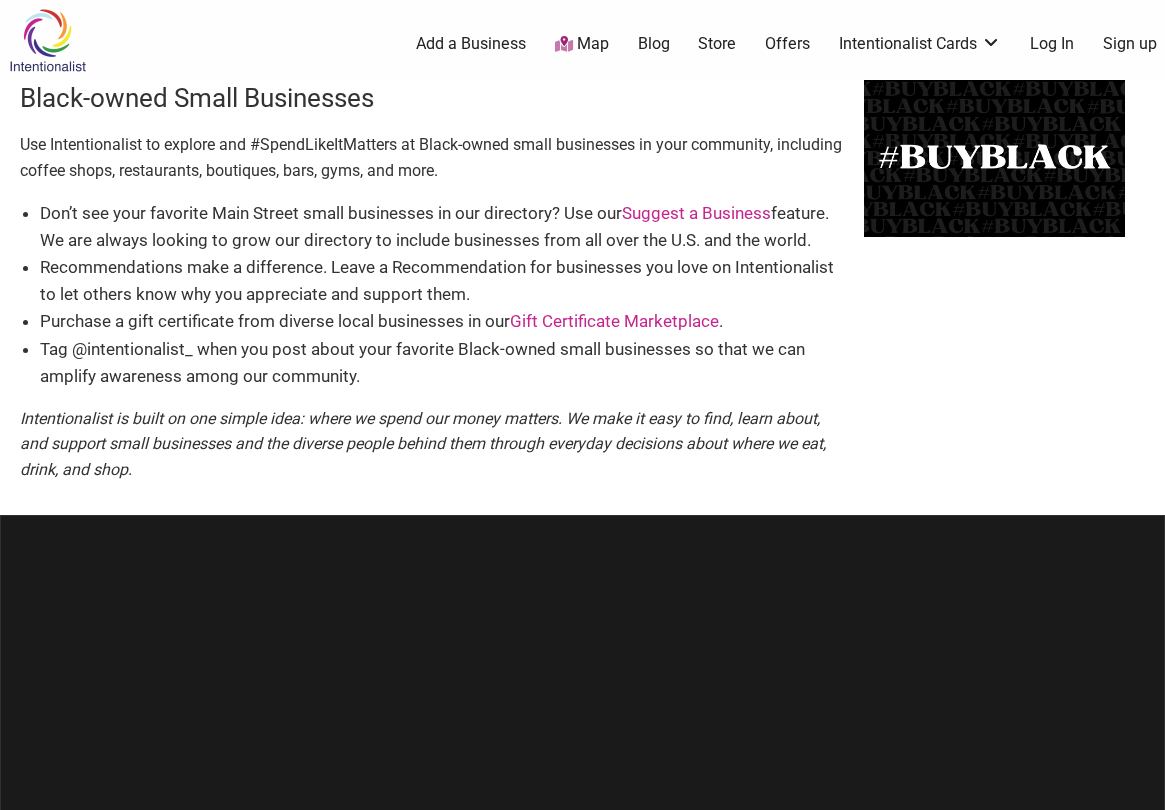 scroll, scrollTop: 0, scrollLeft: 0, axis: both 